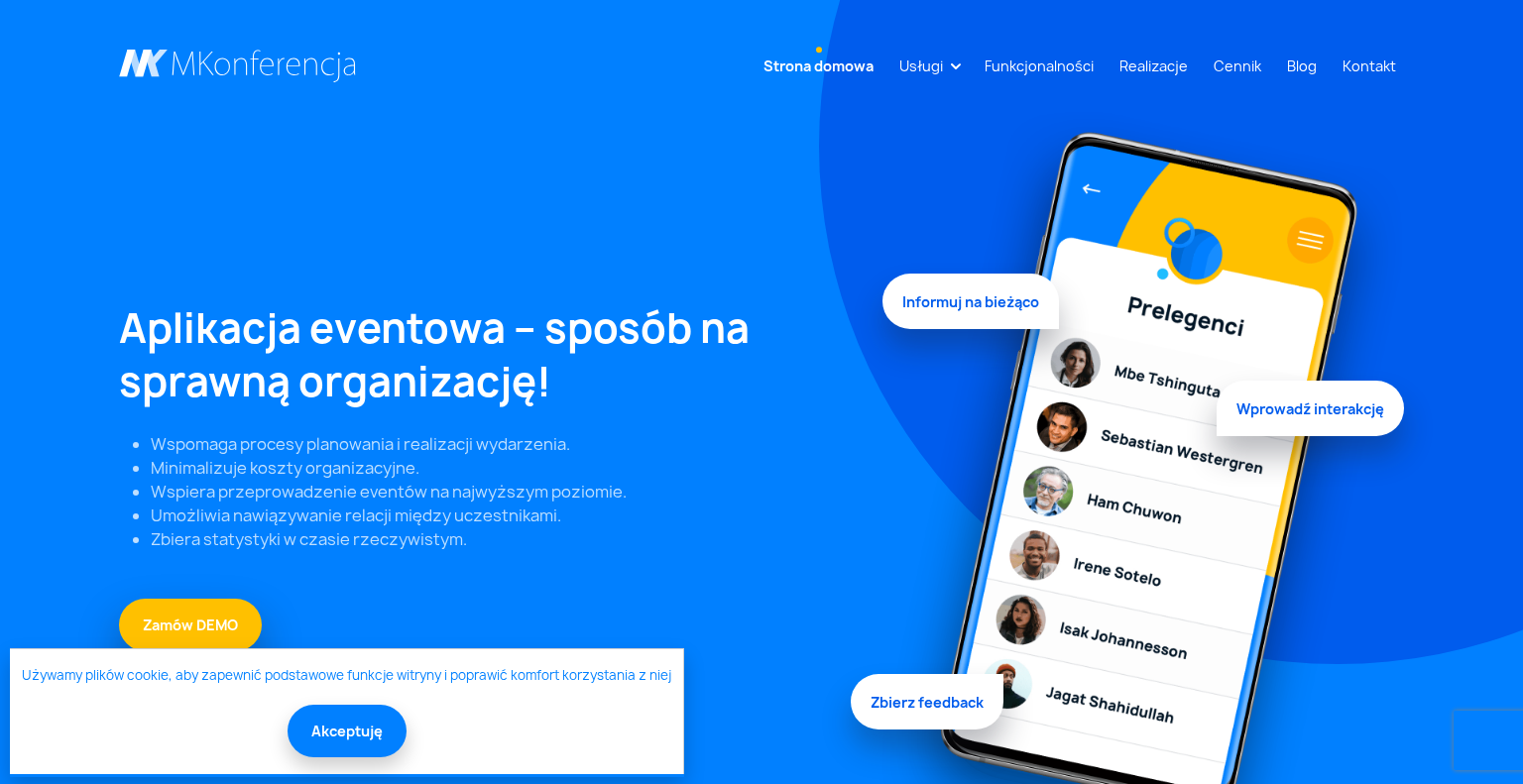 scroll, scrollTop: 0, scrollLeft: 0, axis: both 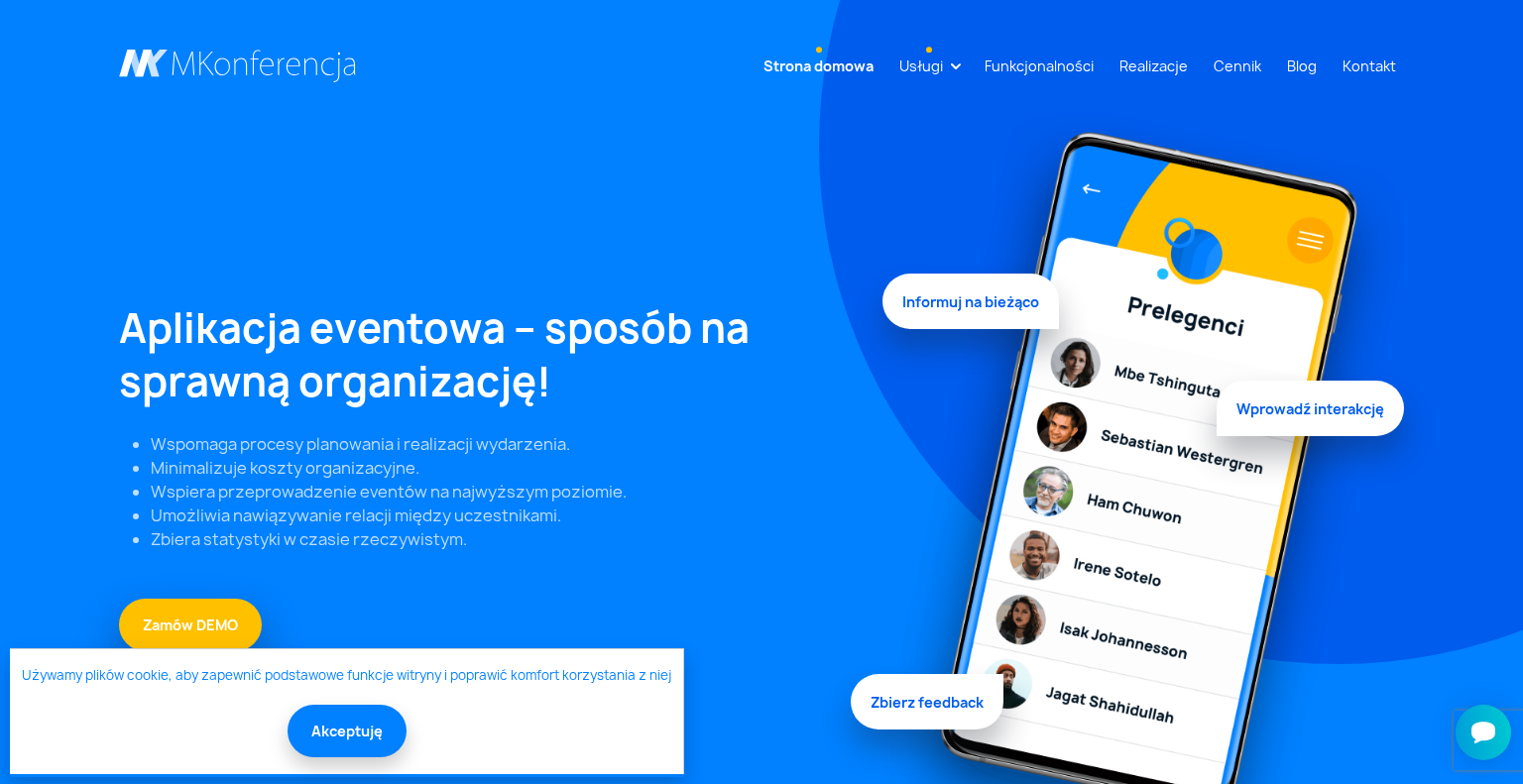 click on "Usługi" at bounding box center (921, 65) 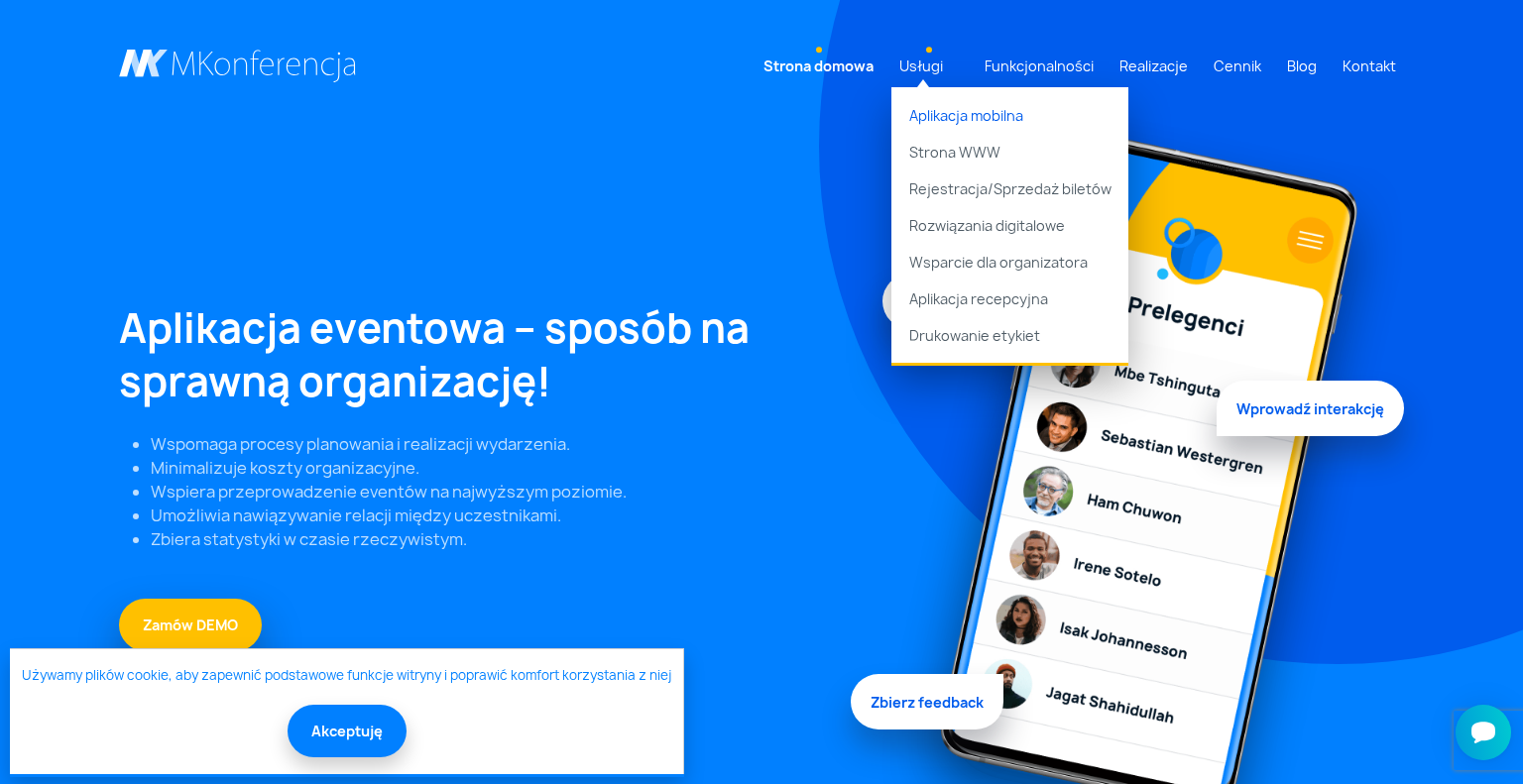 click on "Aplikacja mobilna" at bounding box center [1009, 110] 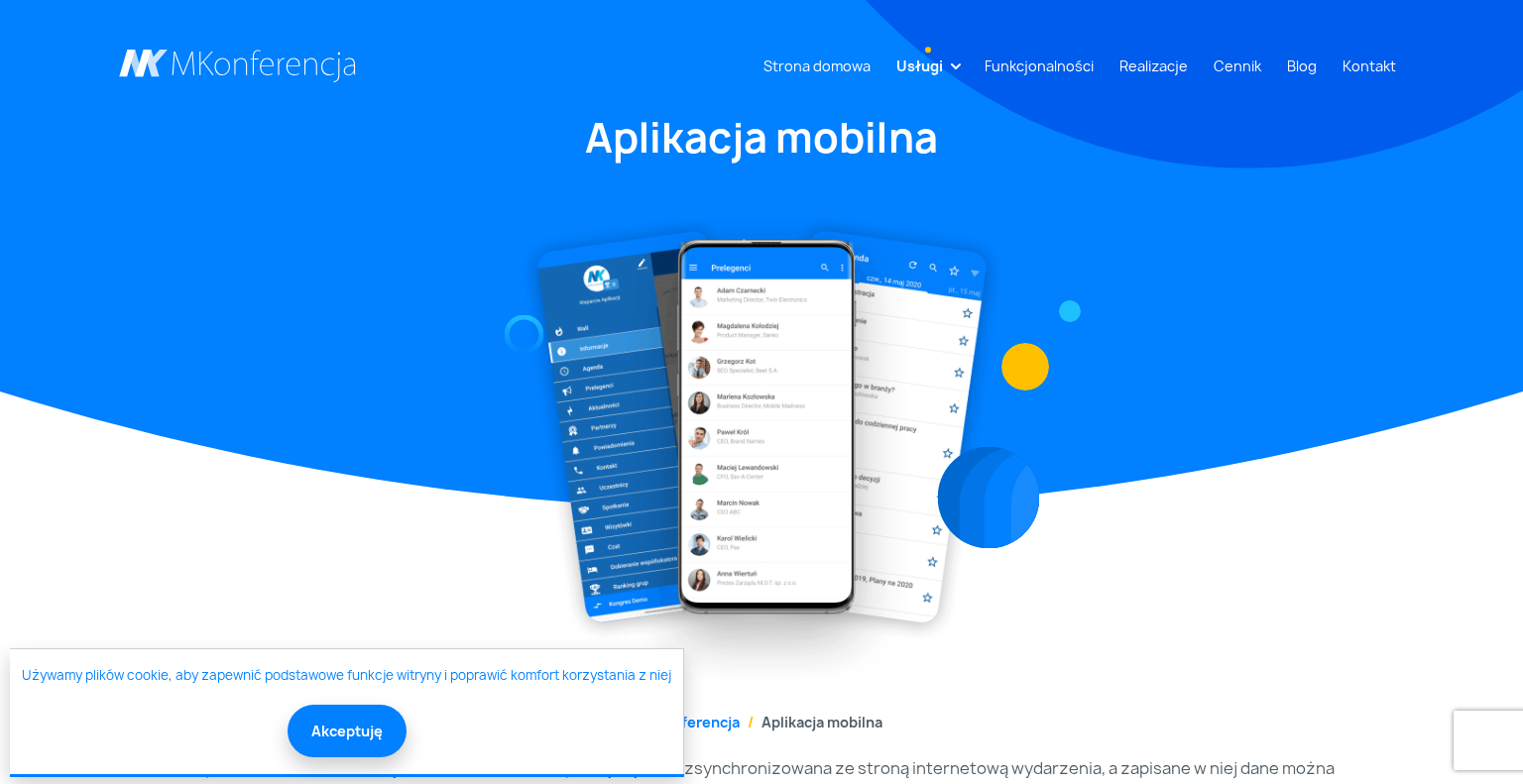 scroll, scrollTop: 0, scrollLeft: 0, axis: both 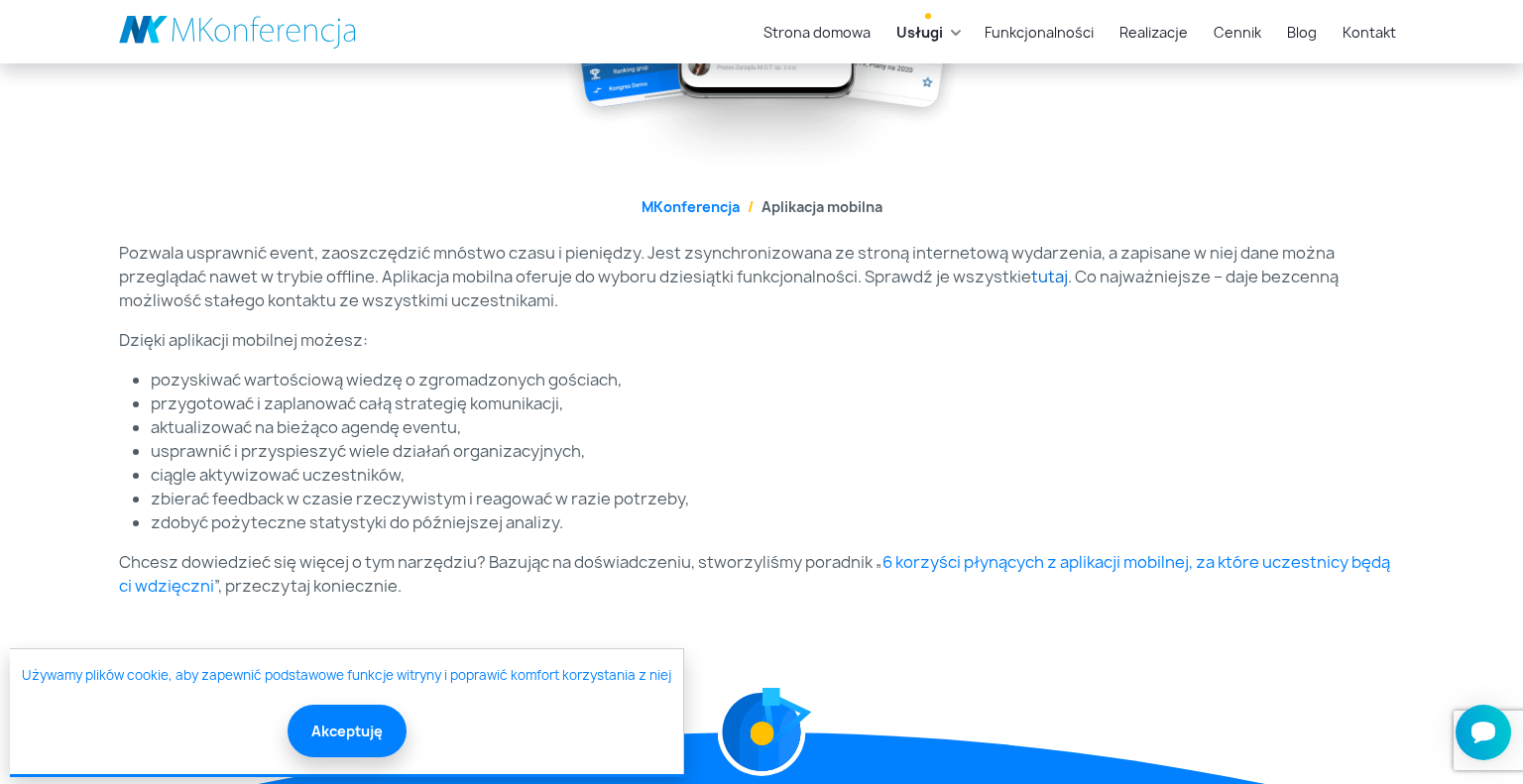 click on "tutaj" at bounding box center (1049, 277) 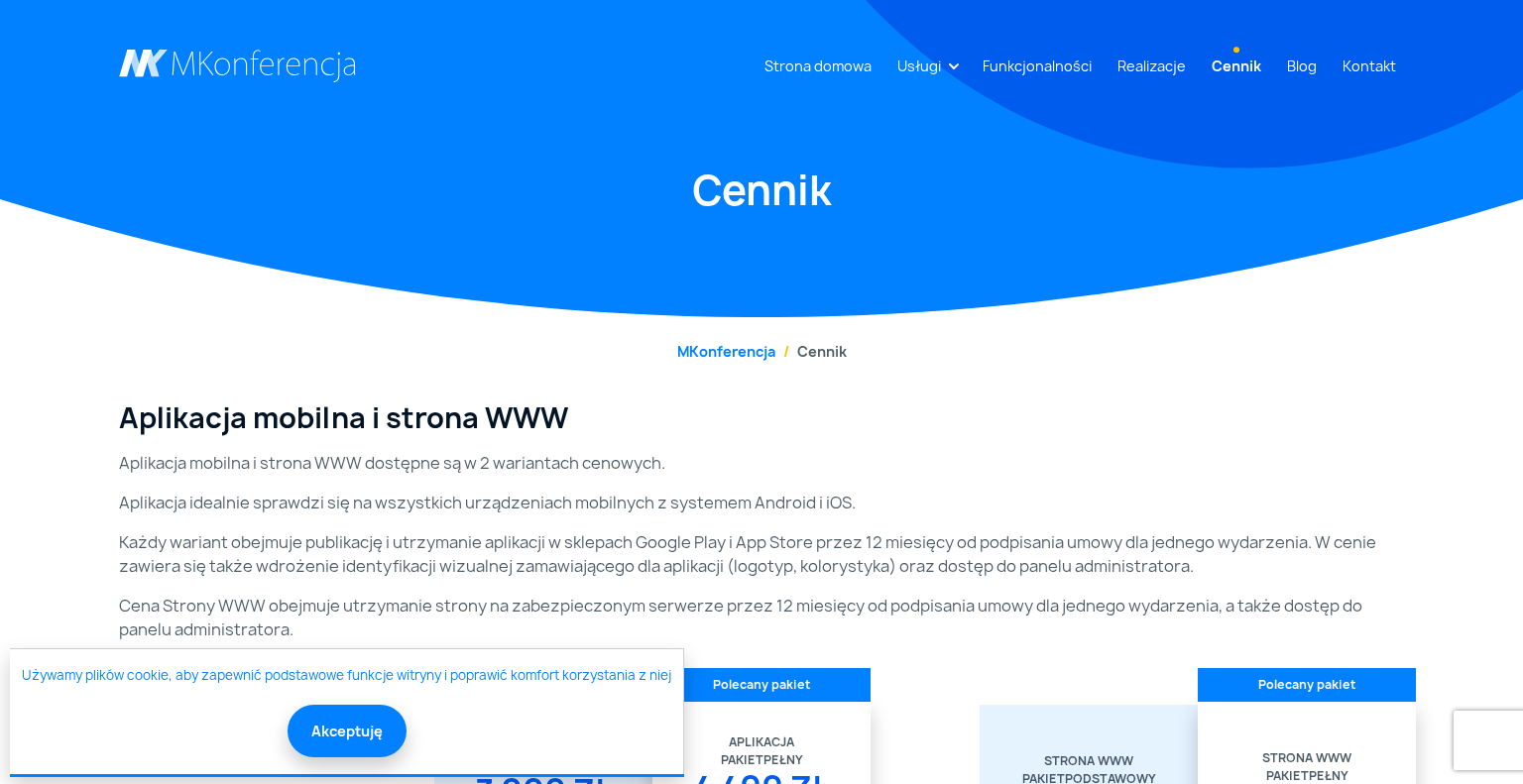 scroll, scrollTop: 0, scrollLeft: 0, axis: both 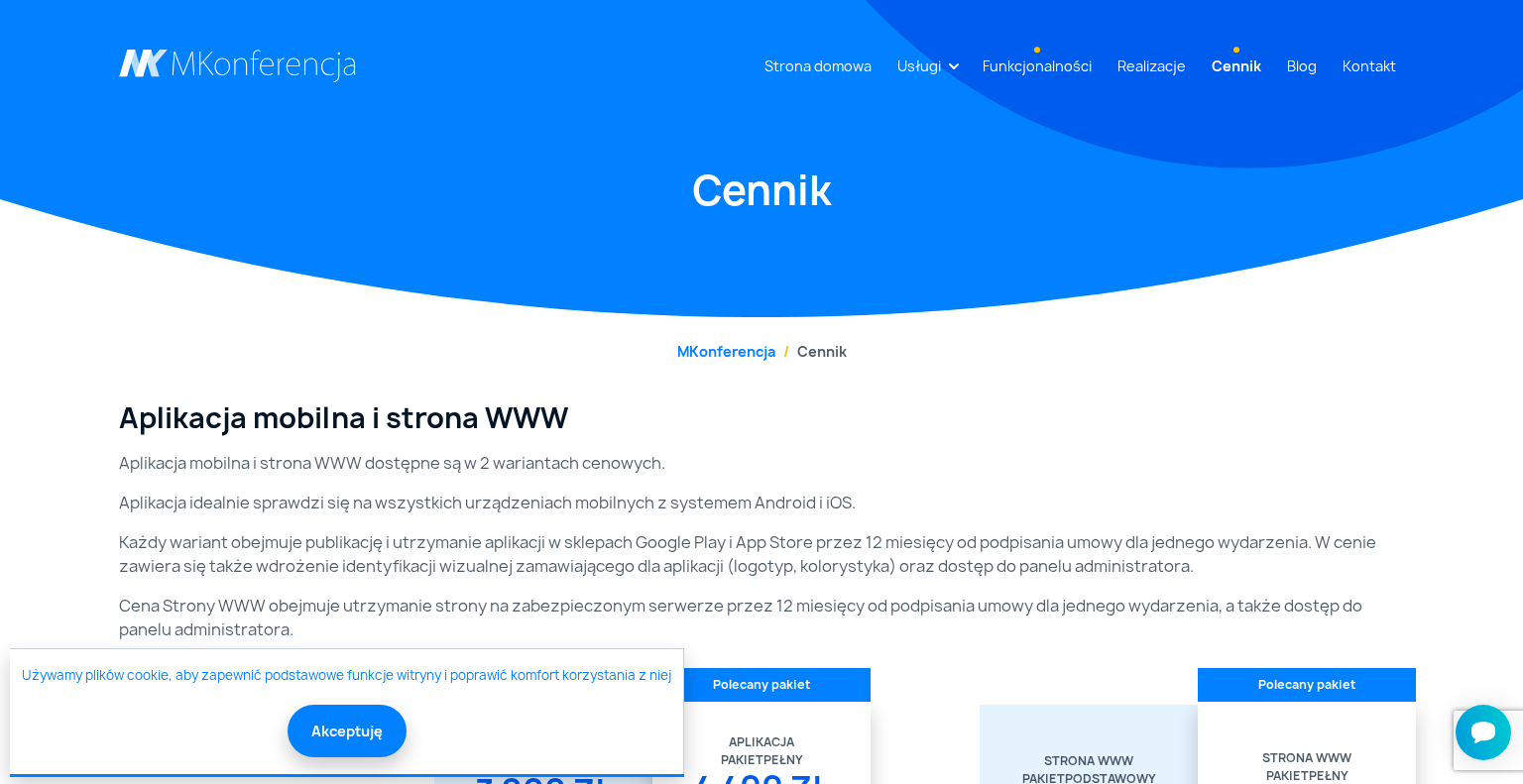 click on "Funkcjonalności" at bounding box center (1037, 65) 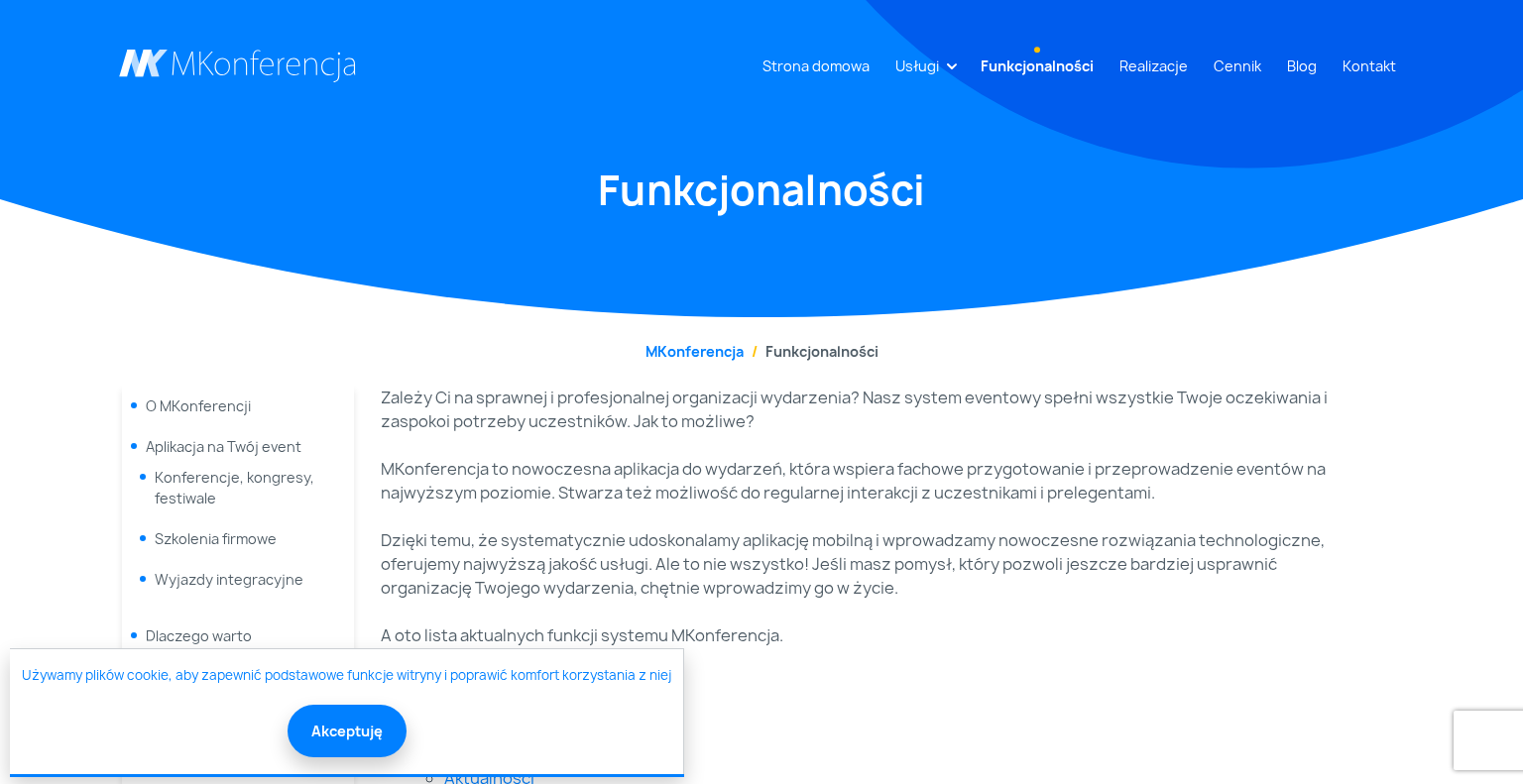 scroll, scrollTop: 0, scrollLeft: 0, axis: both 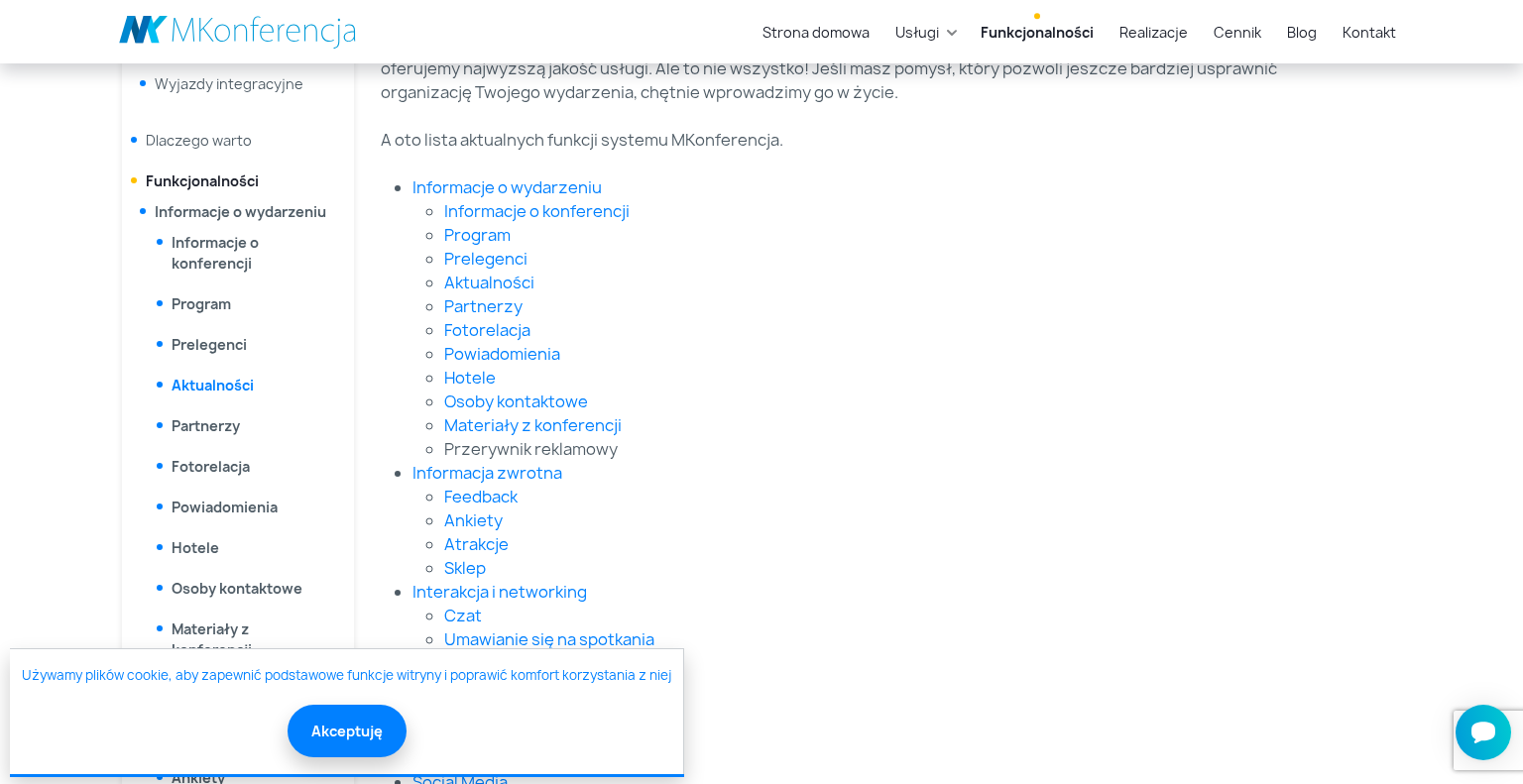 click on "Aktualności" at bounding box center (212, 385) 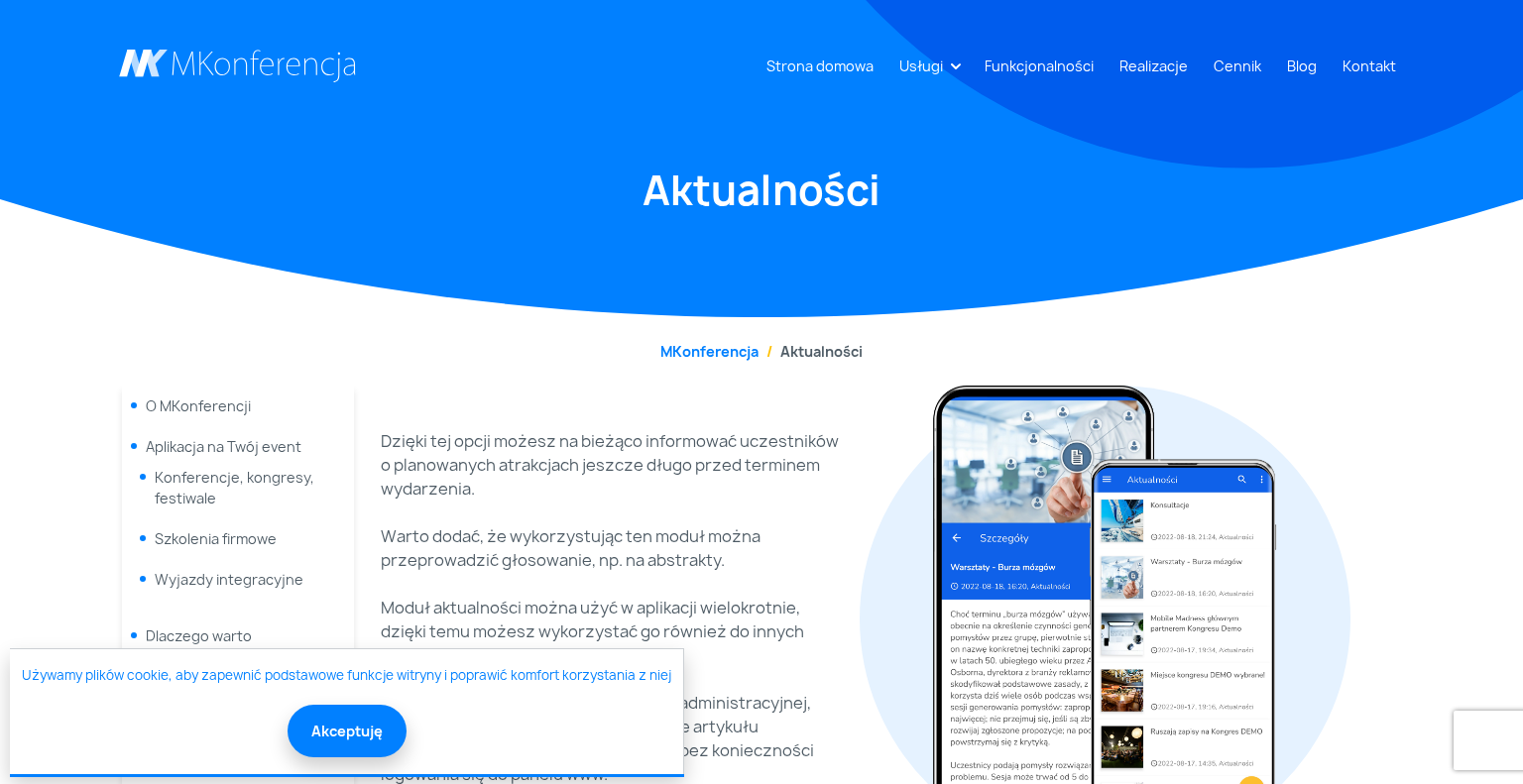 scroll, scrollTop: 0, scrollLeft: 0, axis: both 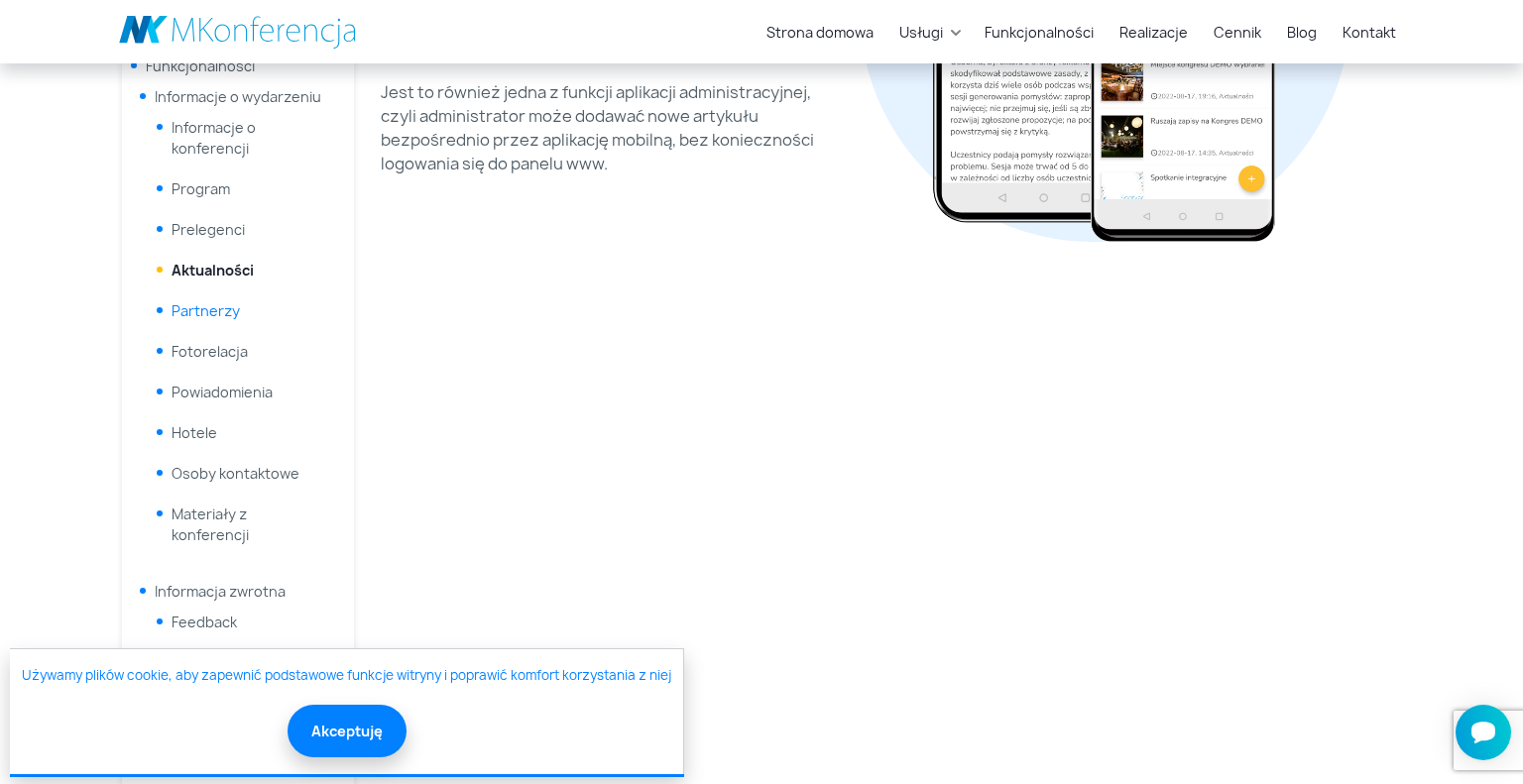 click on "Partnerzy" at bounding box center [205, 310] 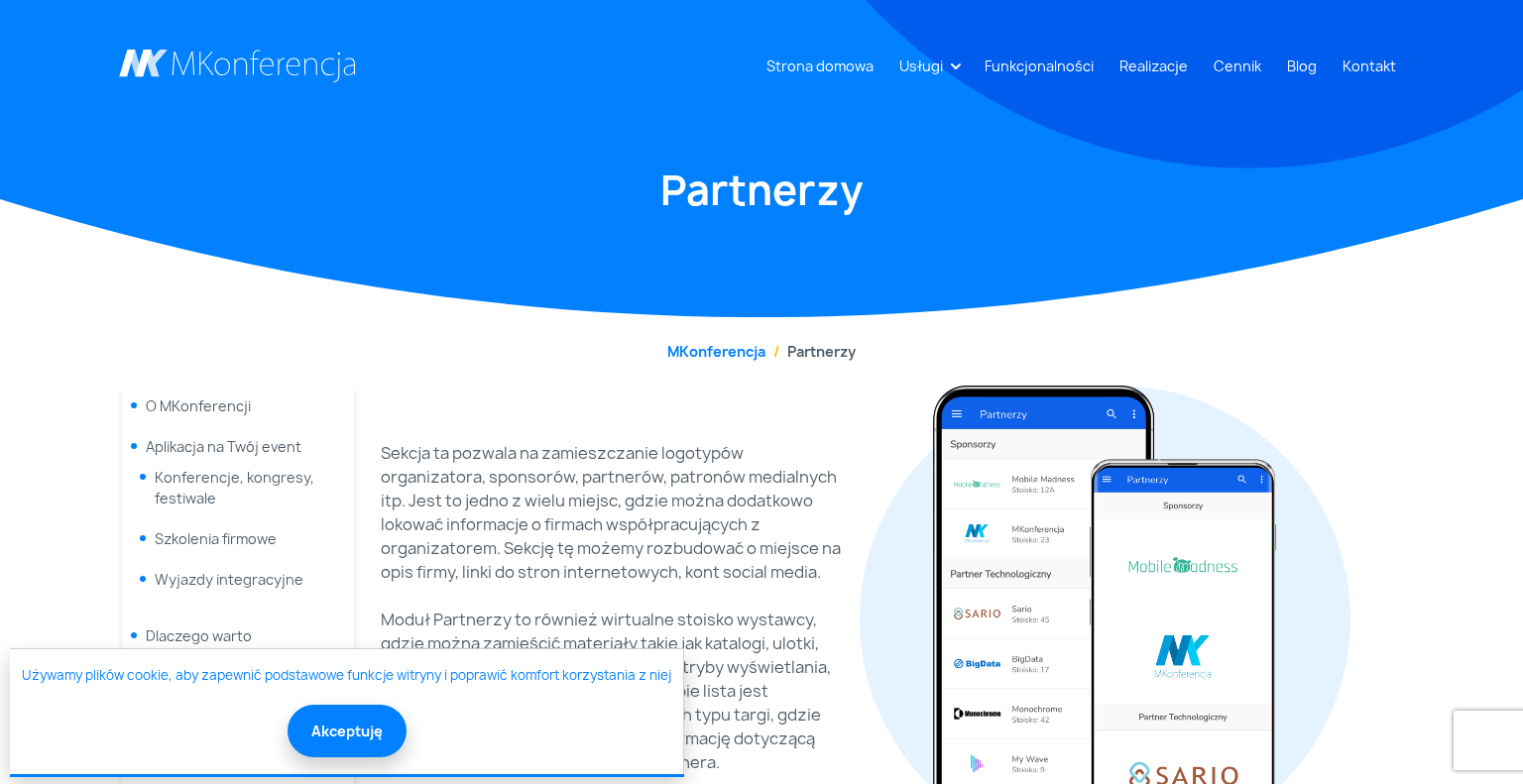 scroll, scrollTop: 0, scrollLeft: 0, axis: both 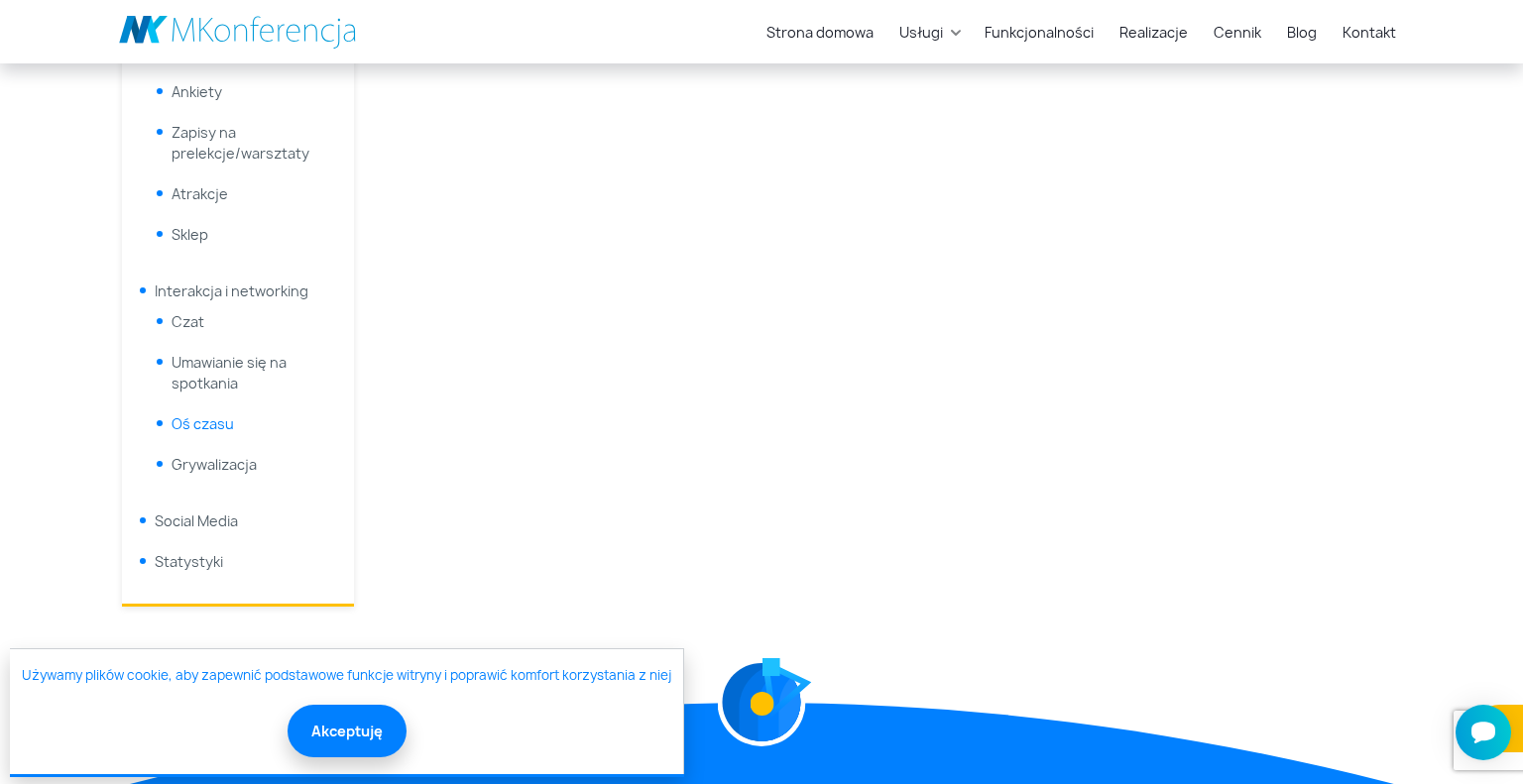 click on "Oś czasu" at bounding box center (202, 423) 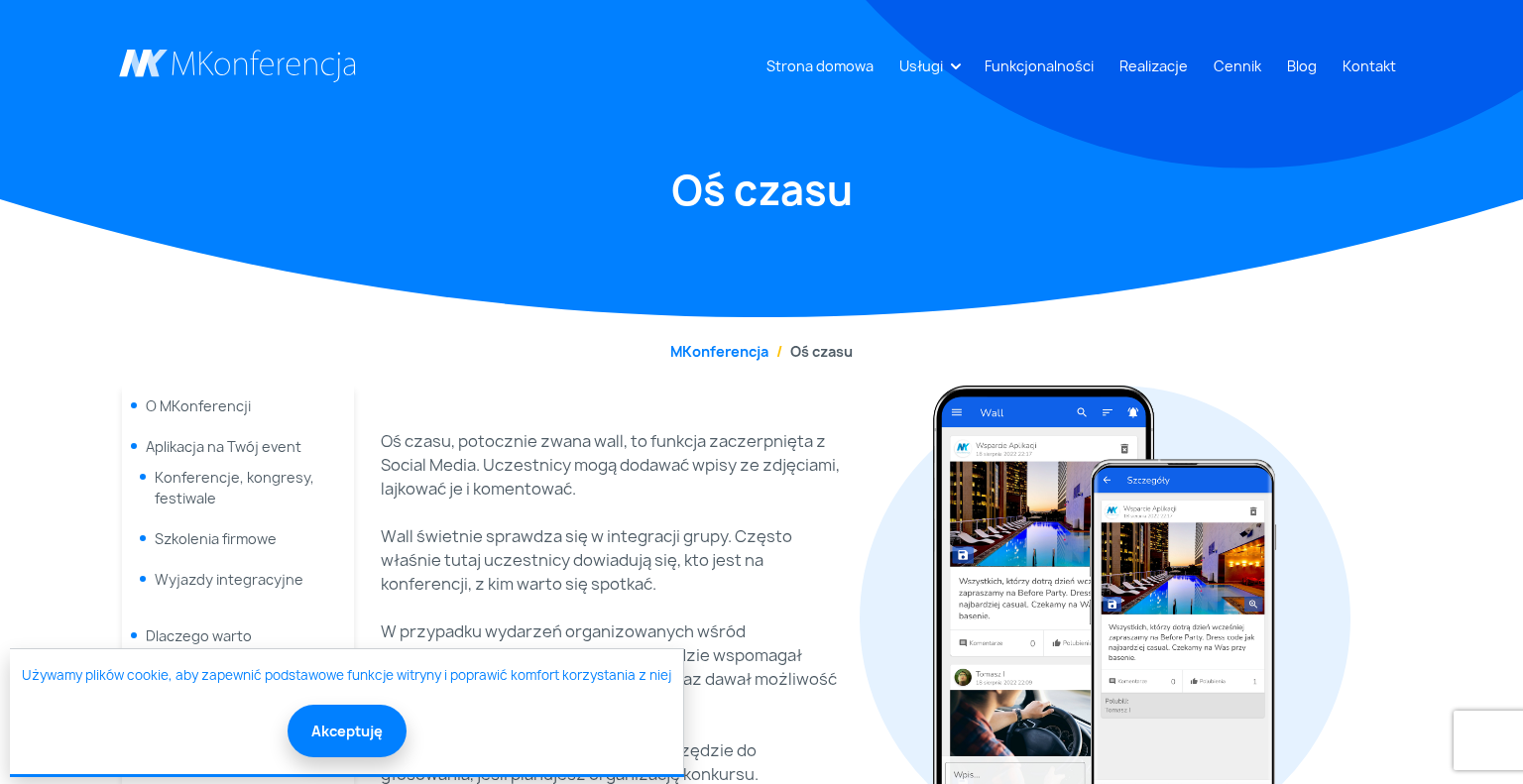 scroll, scrollTop: 0, scrollLeft: 0, axis: both 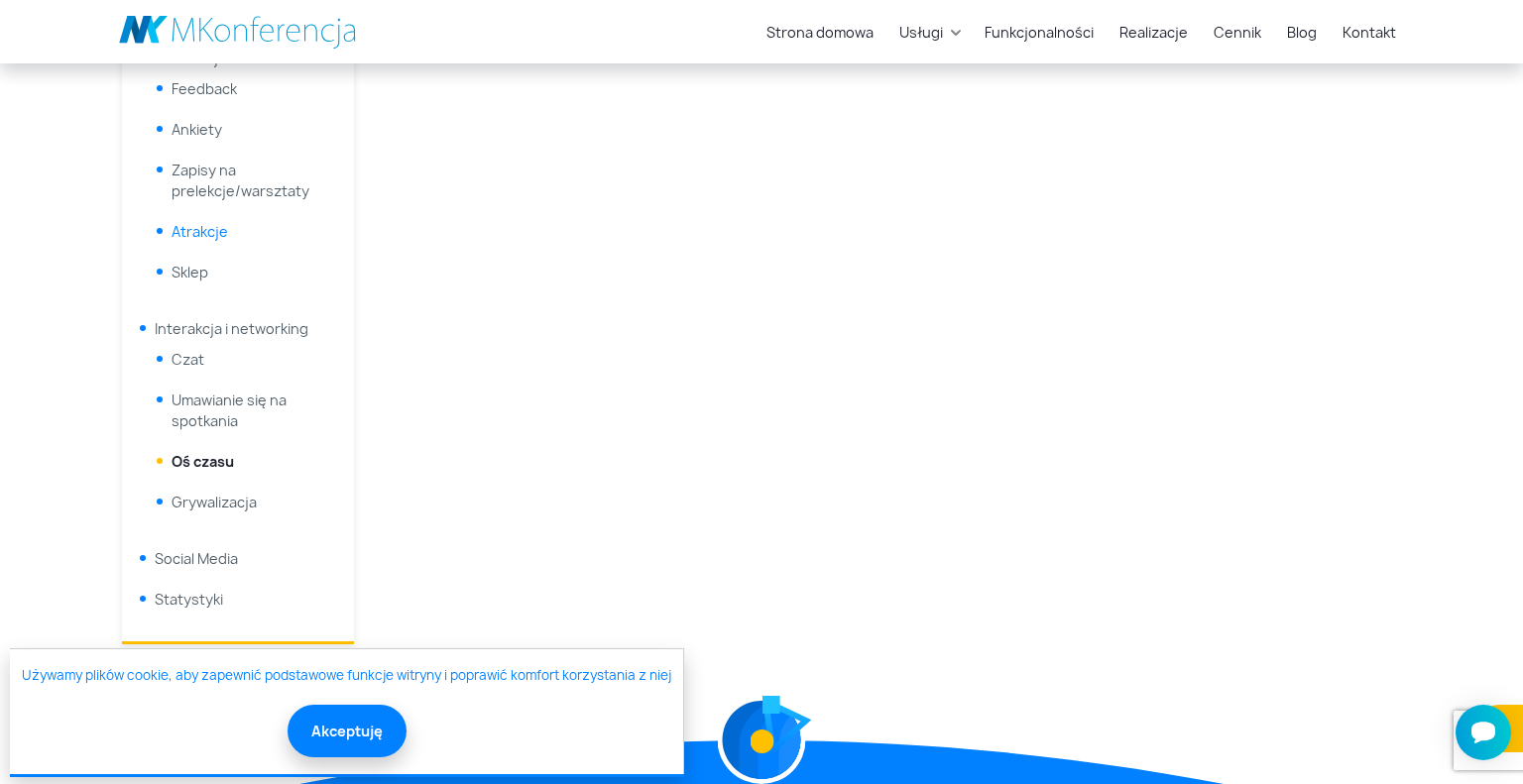 click on "Atrakcje" at bounding box center [199, 231] 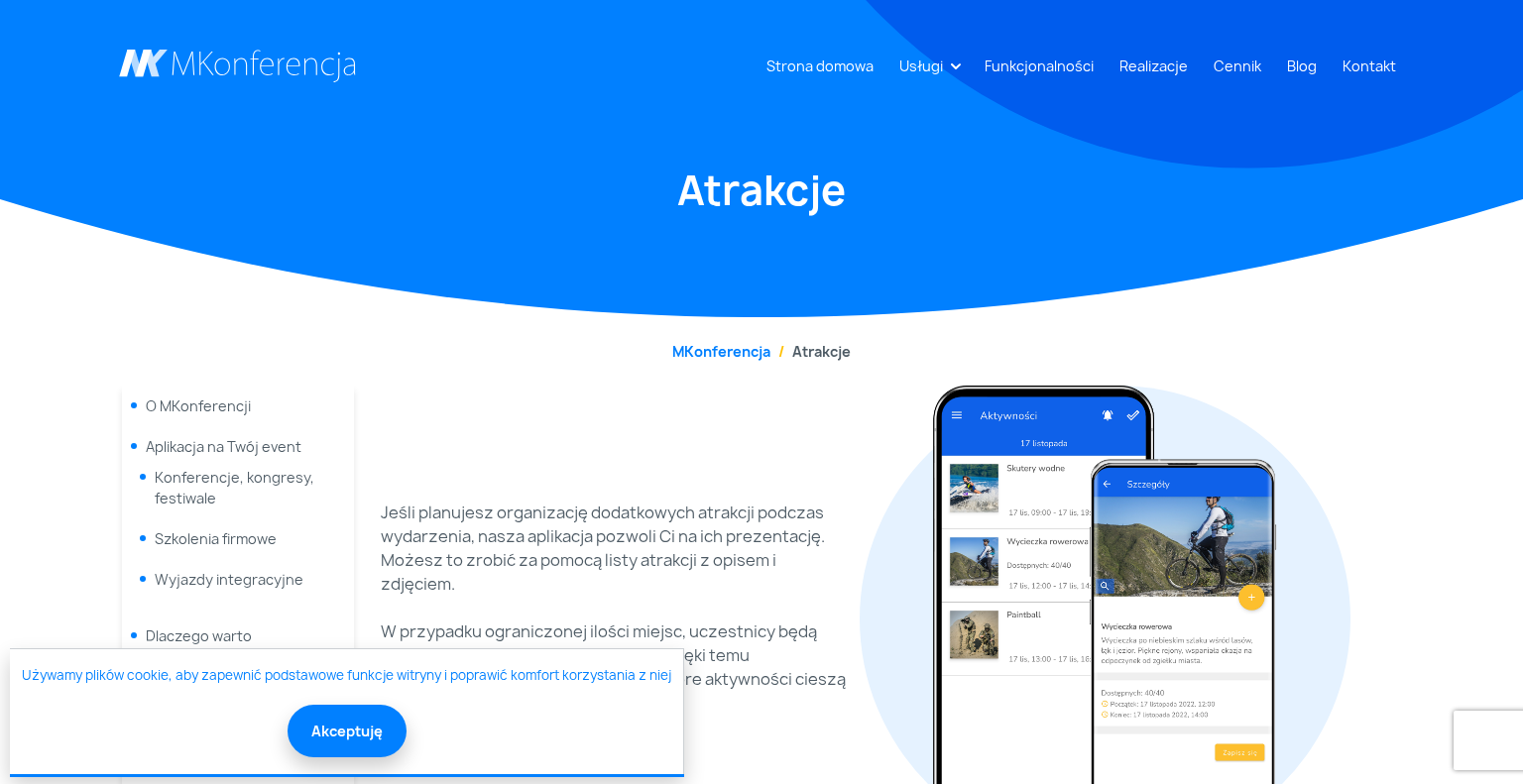 scroll, scrollTop: 0, scrollLeft: 0, axis: both 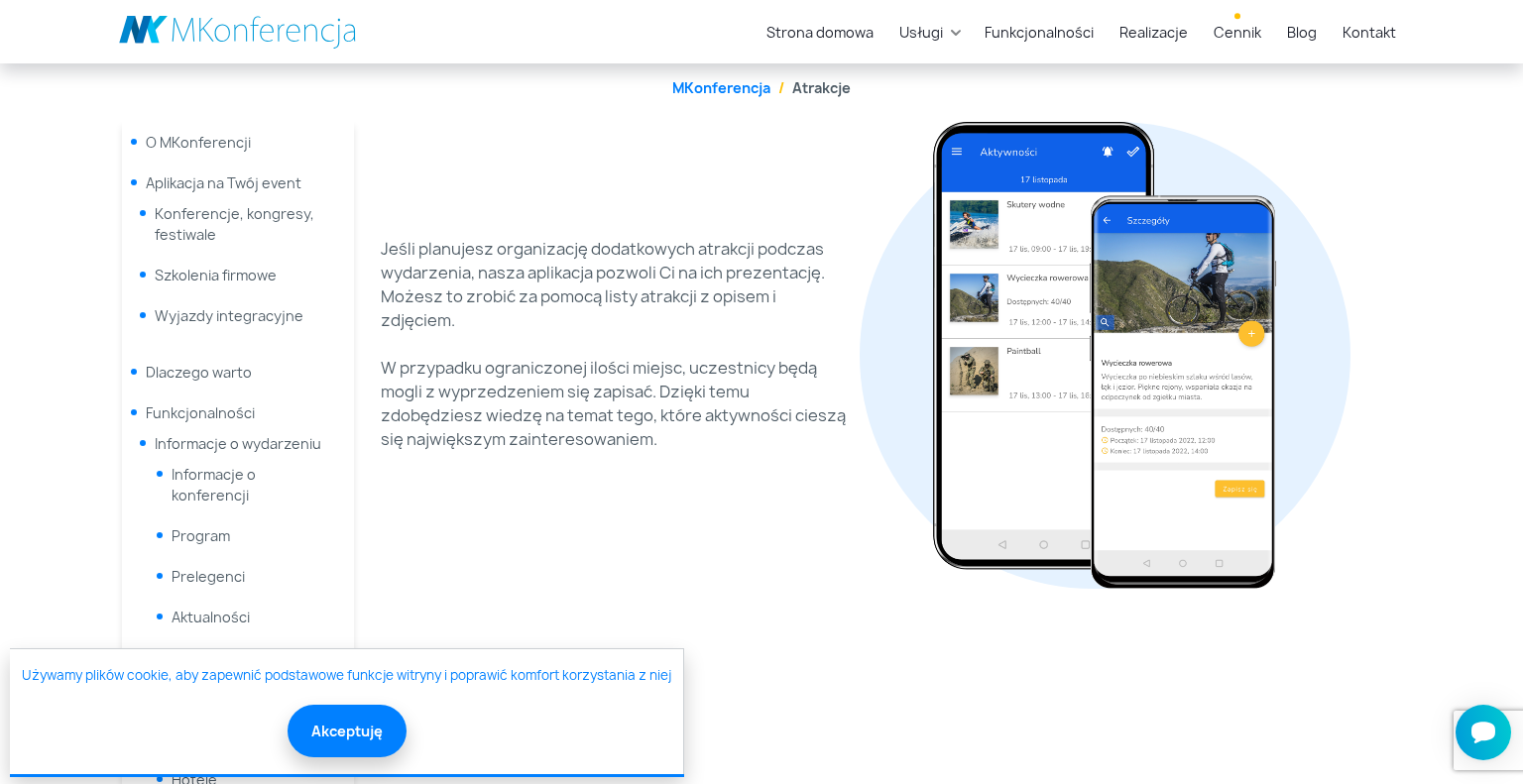 click on "Cennik" at bounding box center (1237, 32) 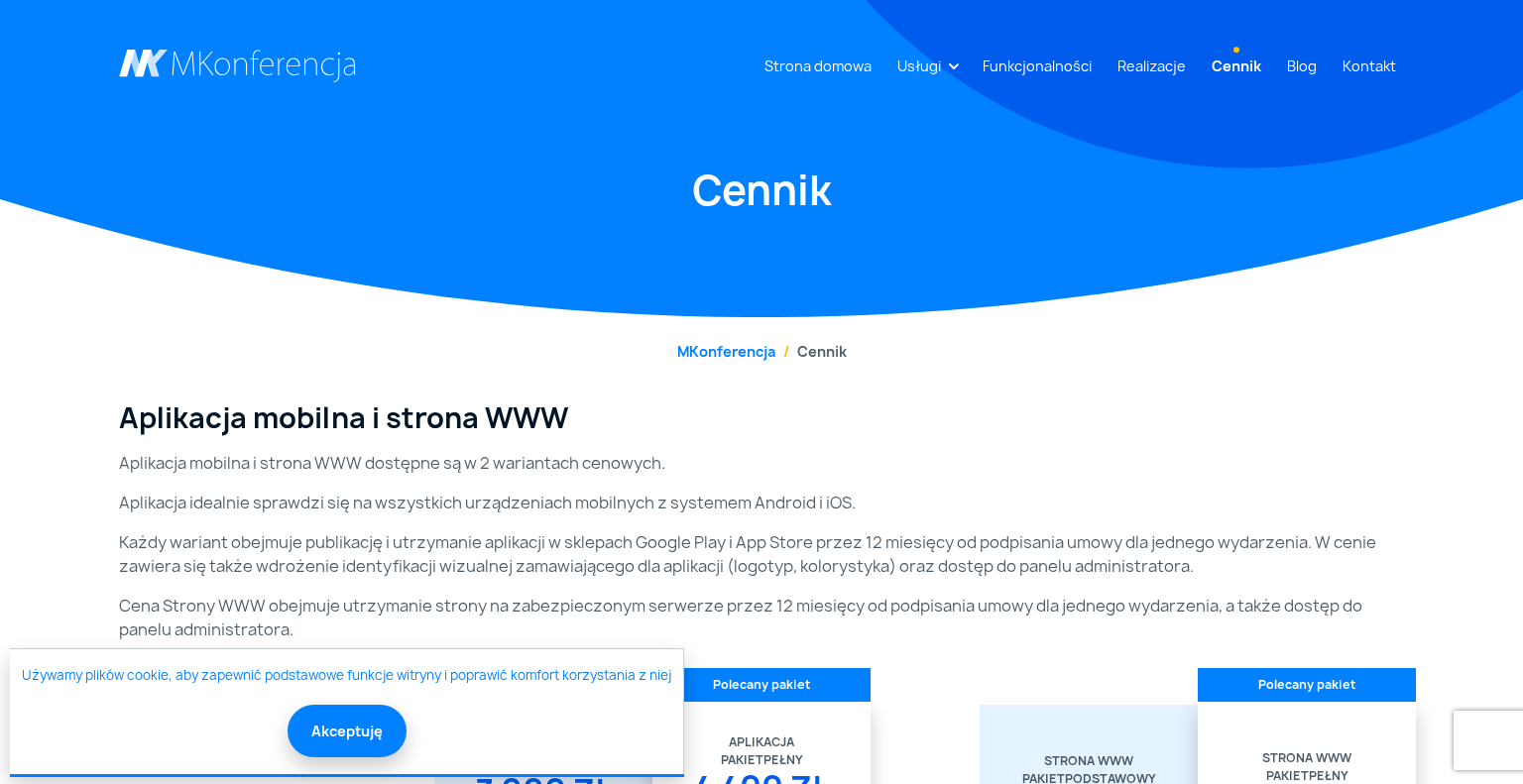 scroll, scrollTop: 0, scrollLeft: 0, axis: both 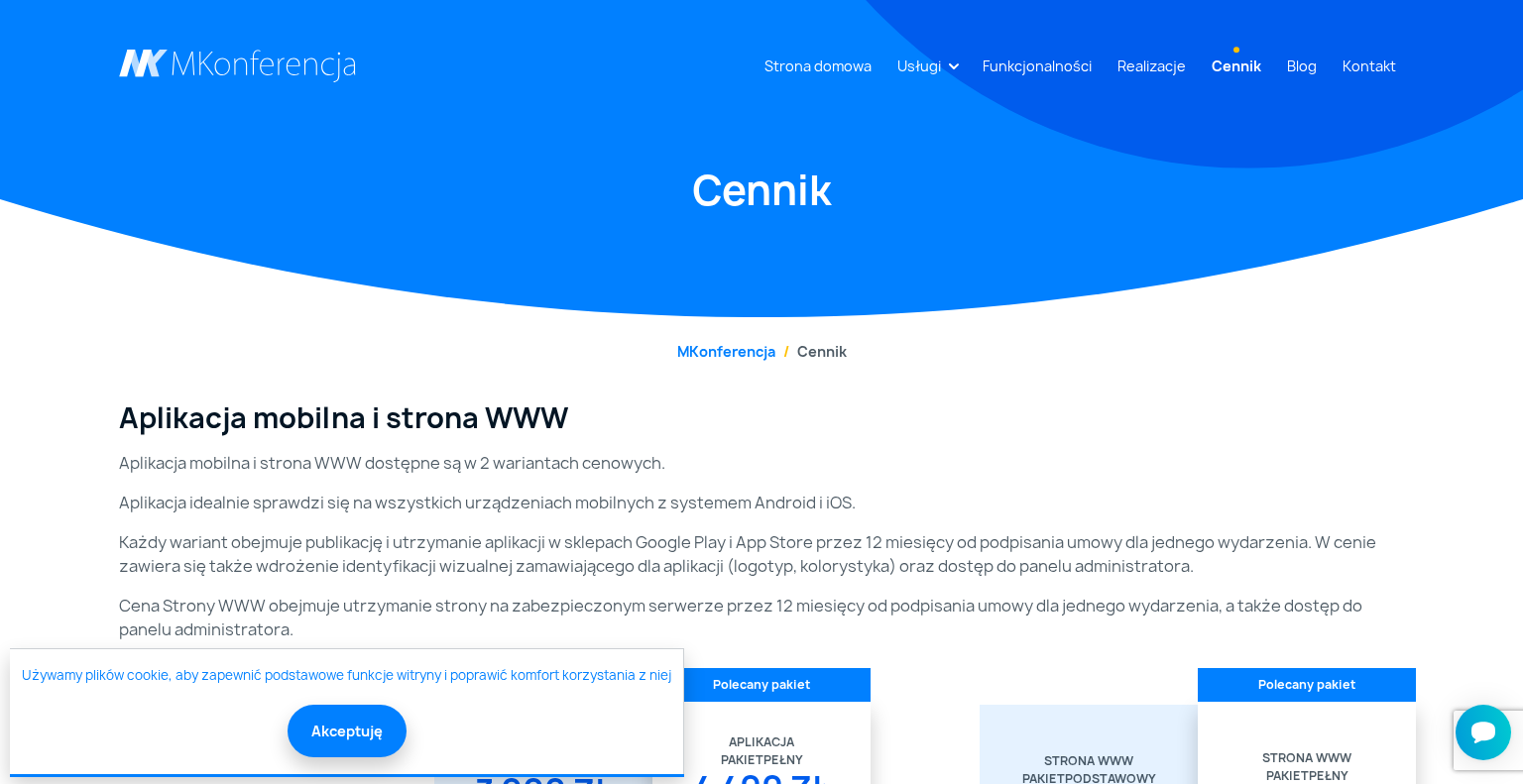 click on "MKonferencja
Cennik" at bounding box center [762, 351] 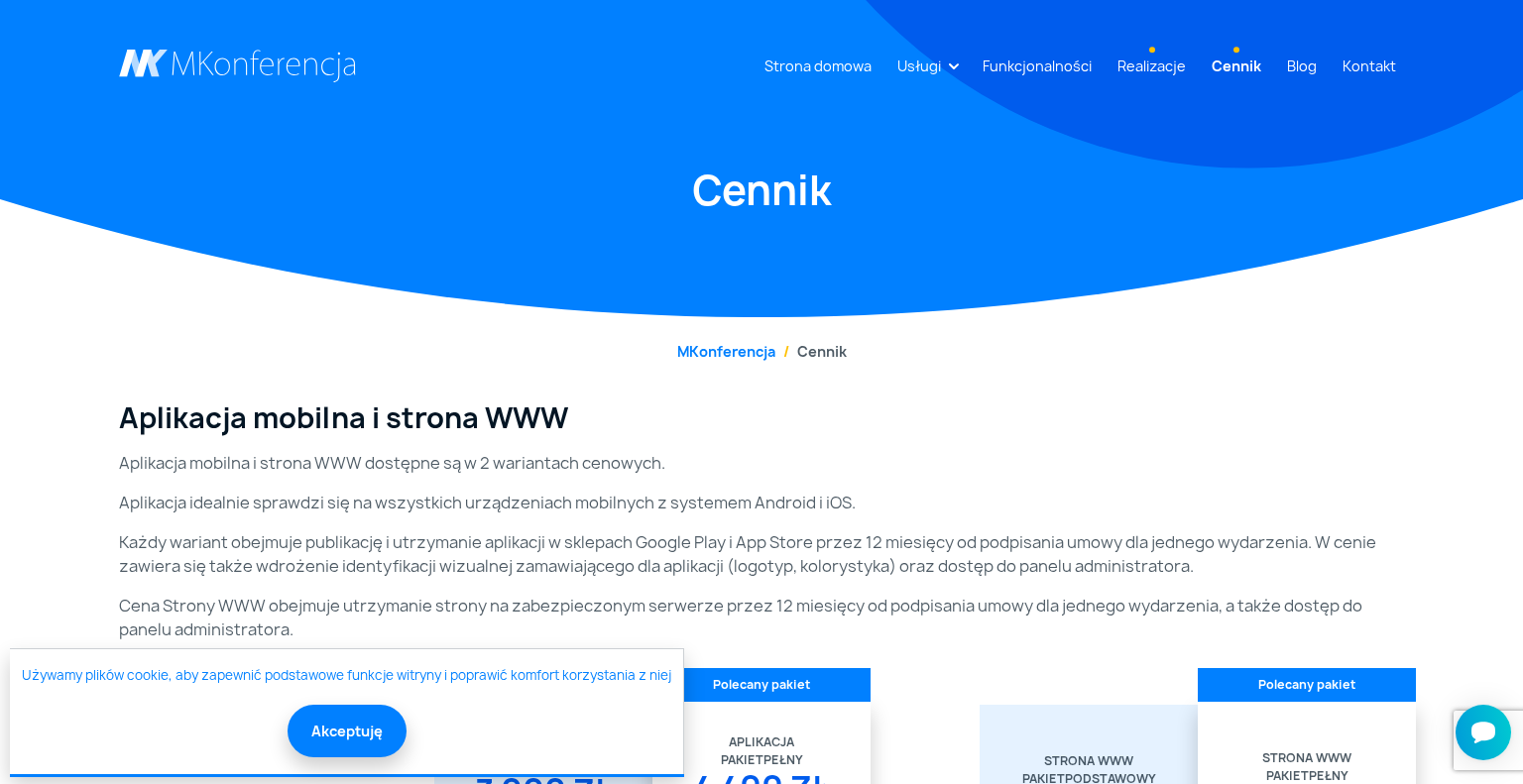 click on "Realizacje" at bounding box center [1151, 65] 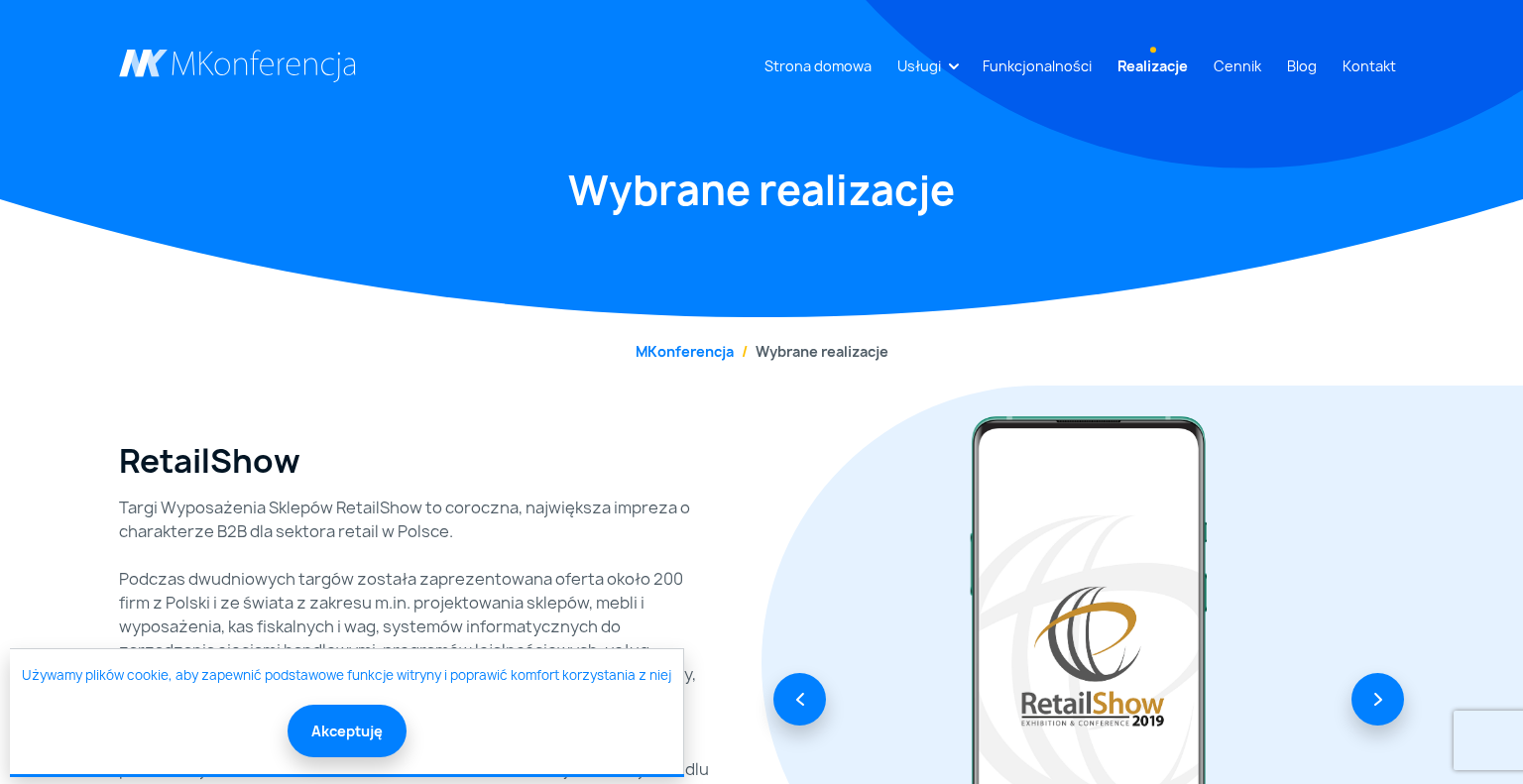 scroll, scrollTop: 0, scrollLeft: 0, axis: both 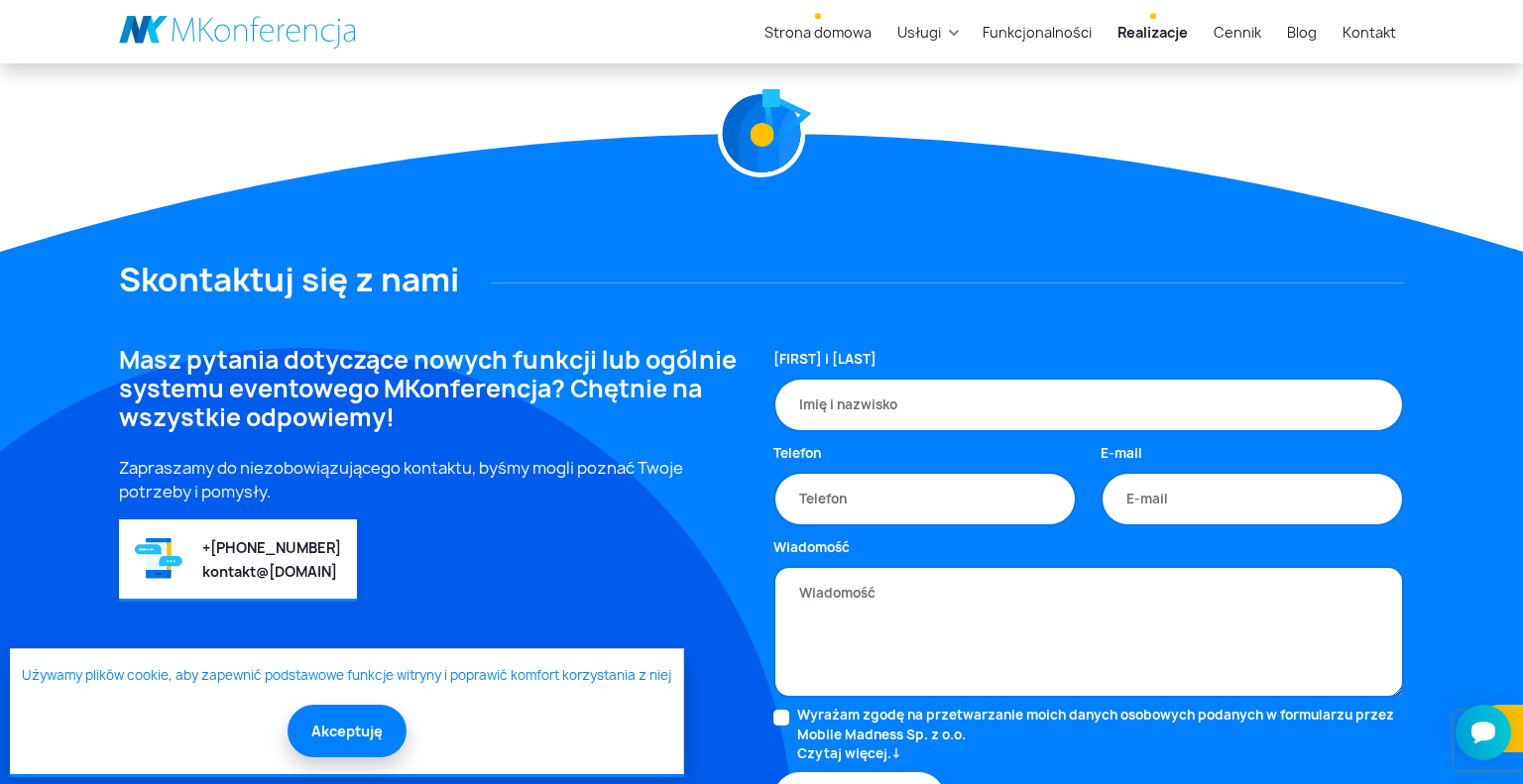 click on "Strona domowa" at bounding box center [818, 32] 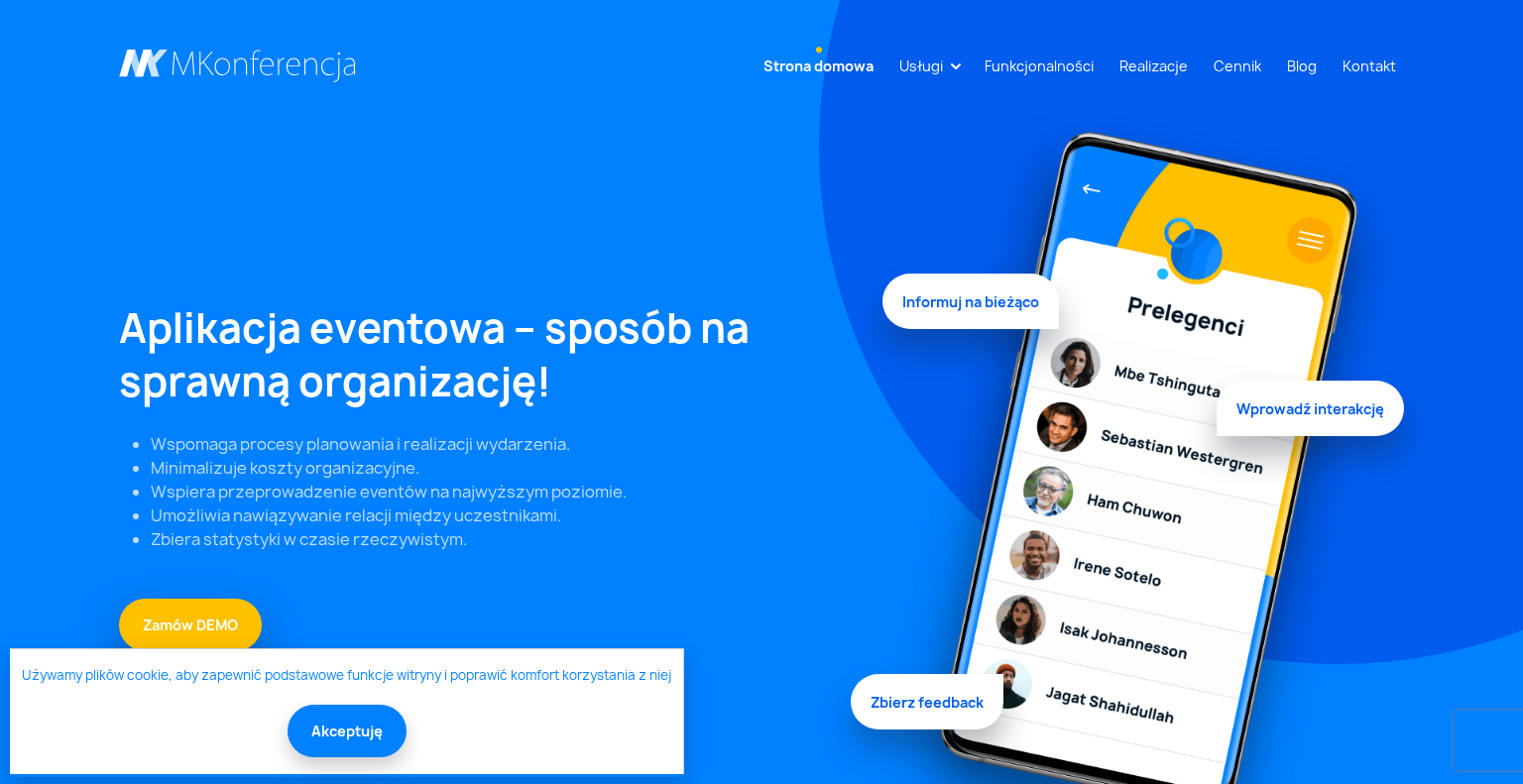 scroll, scrollTop: 0, scrollLeft: 0, axis: both 